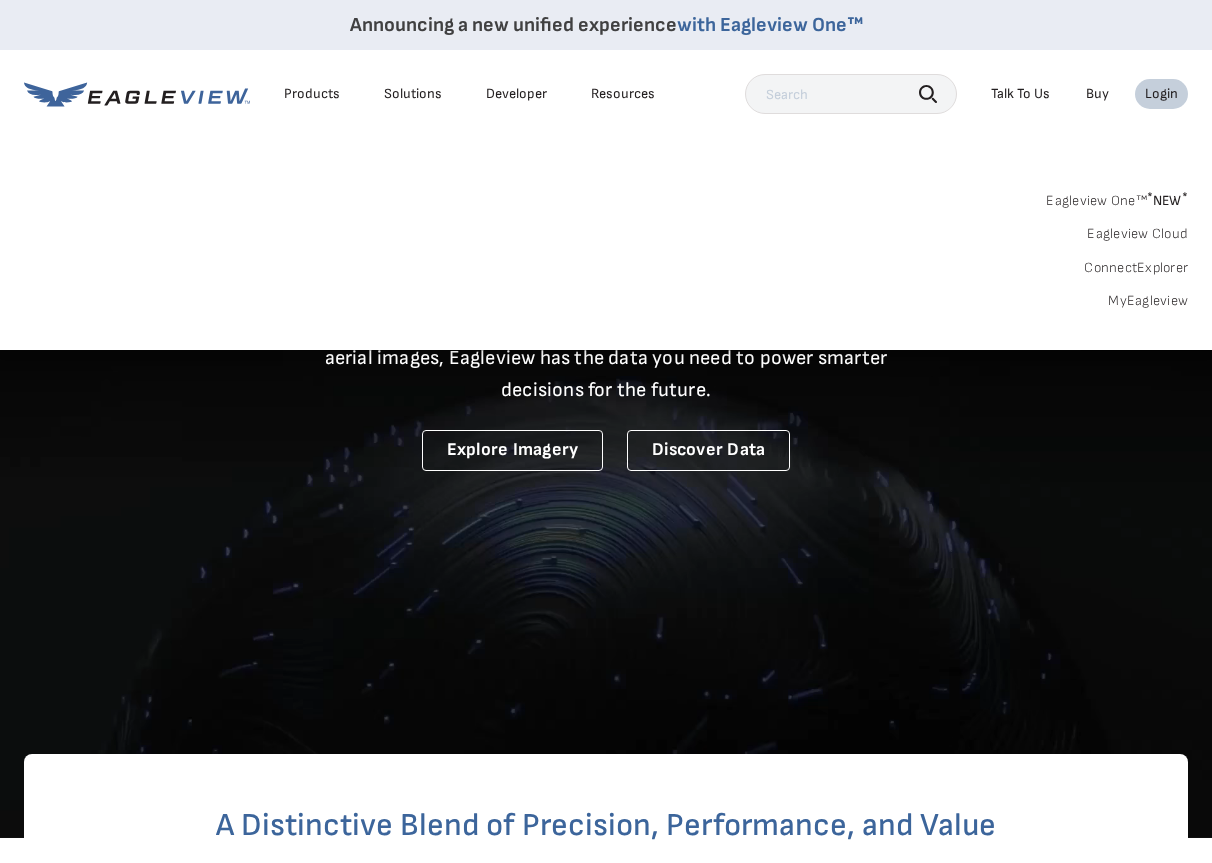 scroll, scrollTop: 0, scrollLeft: 0, axis: both 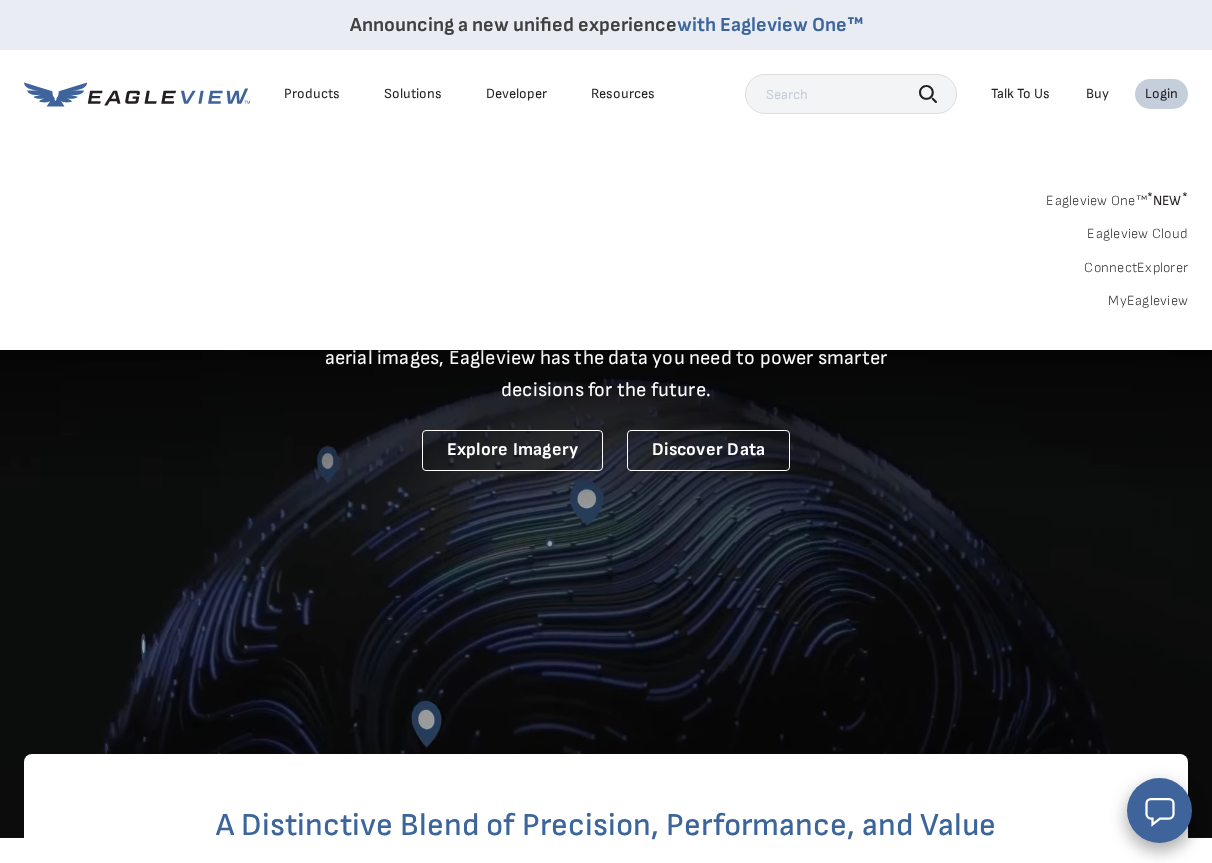 click on "Login" at bounding box center [1161, 94] 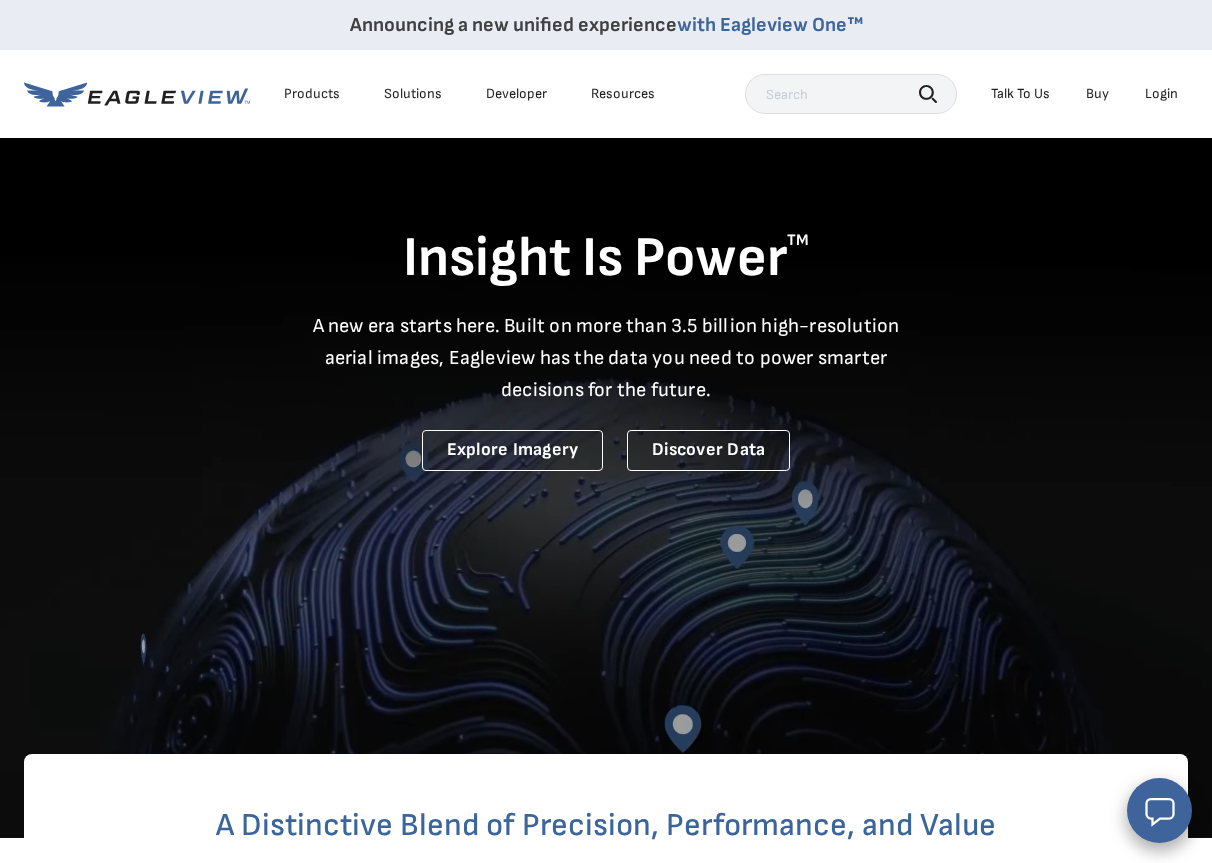 click on "Login" at bounding box center (1161, 94) 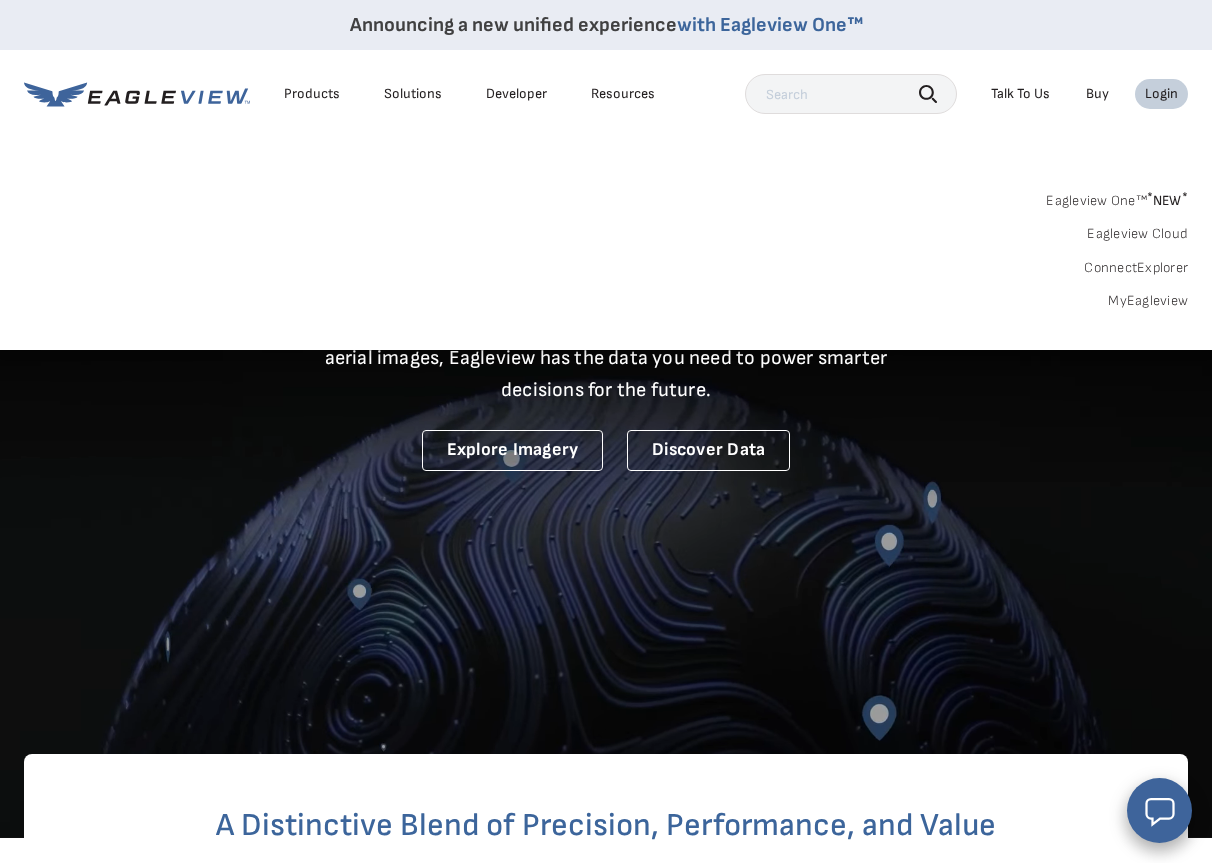 drag, startPoint x: 1113, startPoint y: 152, endPoint x: 1152, endPoint y: 108, distance: 58.796257 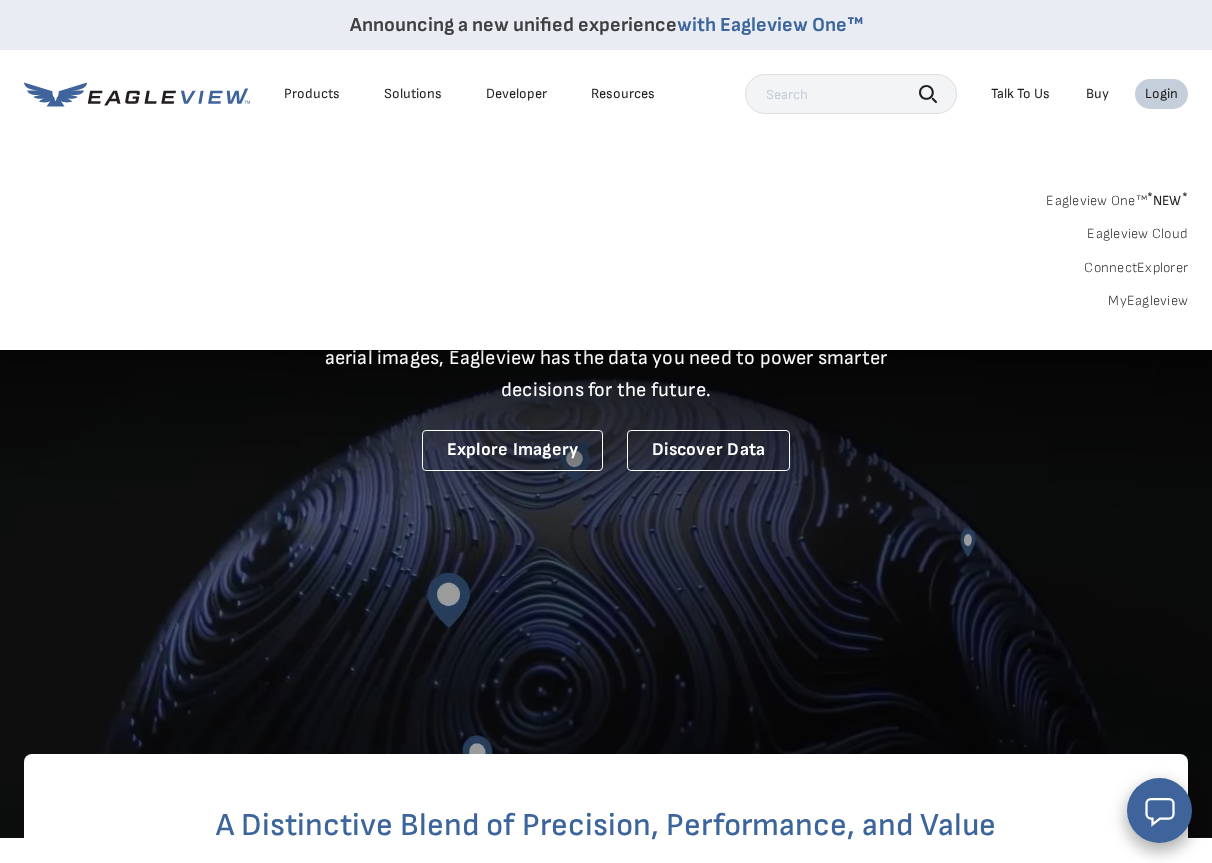 click on "Announcing a new unified experience  with Eagleview One™
Products
Solutions
Developer
Resources
Search
Talk To Us" at bounding box center (606, 175) 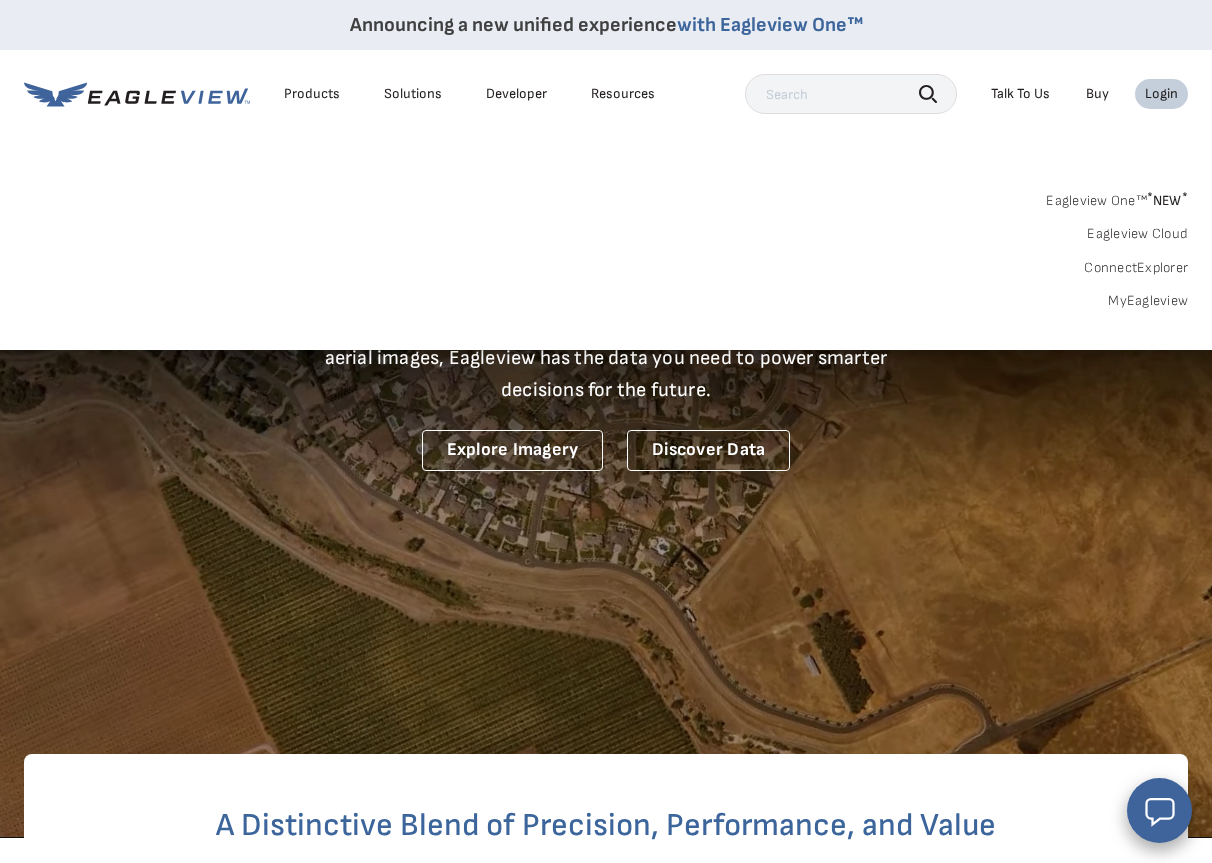 click on "Login" at bounding box center (1161, 94) 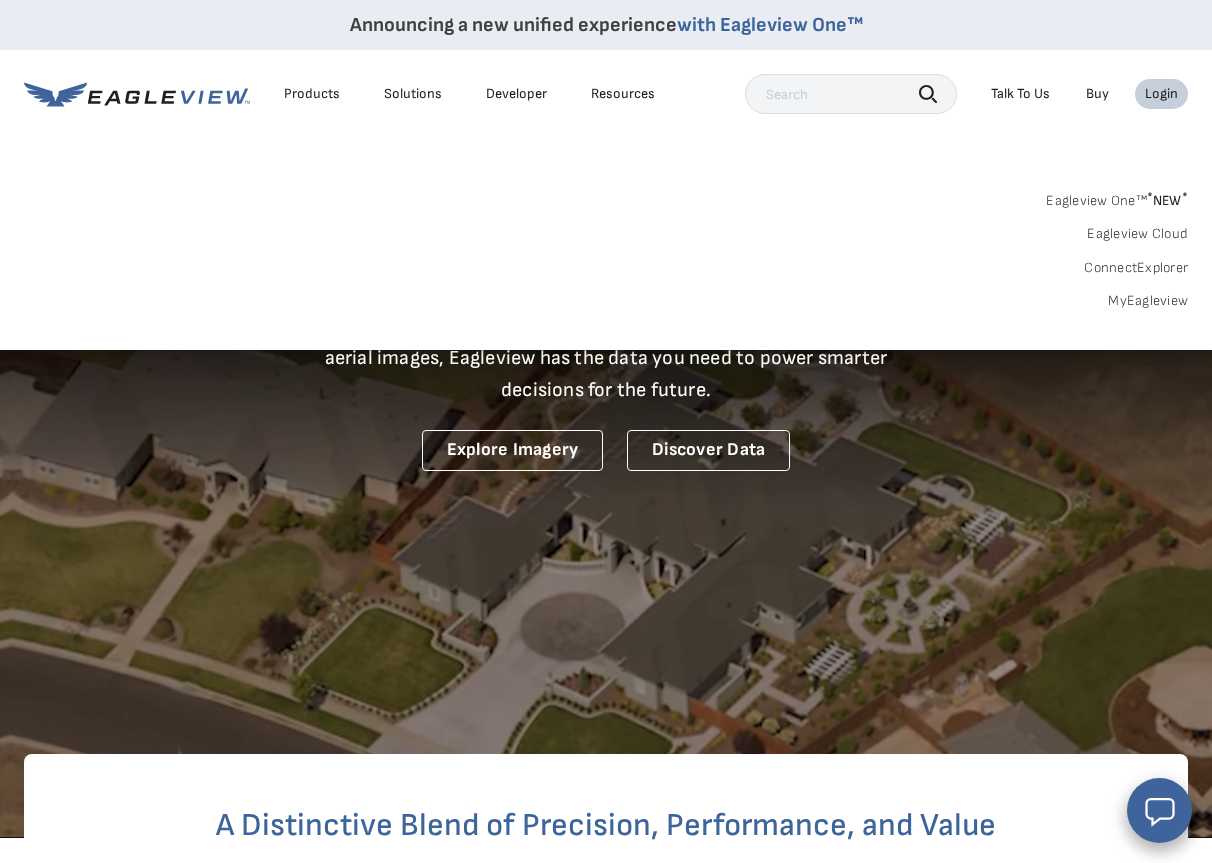 click on "Login" at bounding box center (1161, 94) 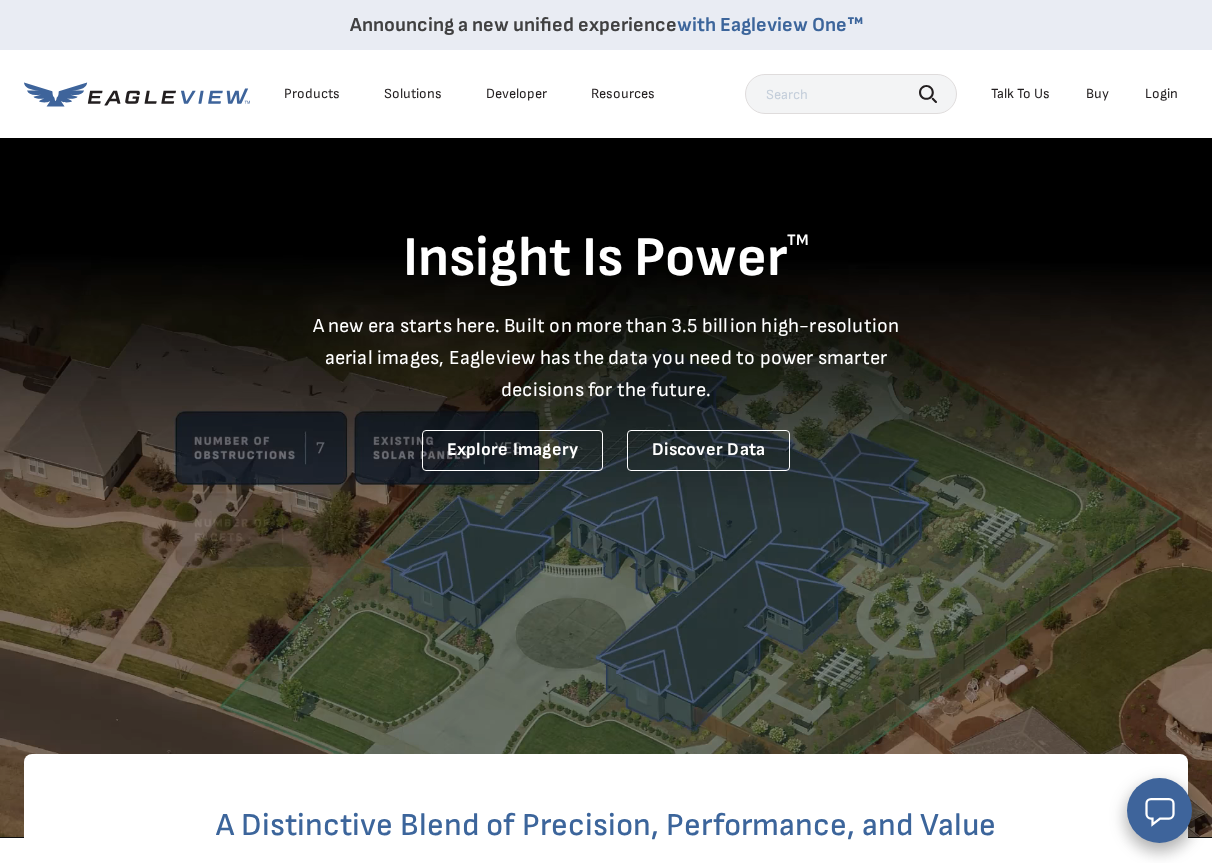 drag, startPoint x: 1163, startPoint y: 94, endPoint x: 1174, endPoint y: 90, distance: 11.7046995 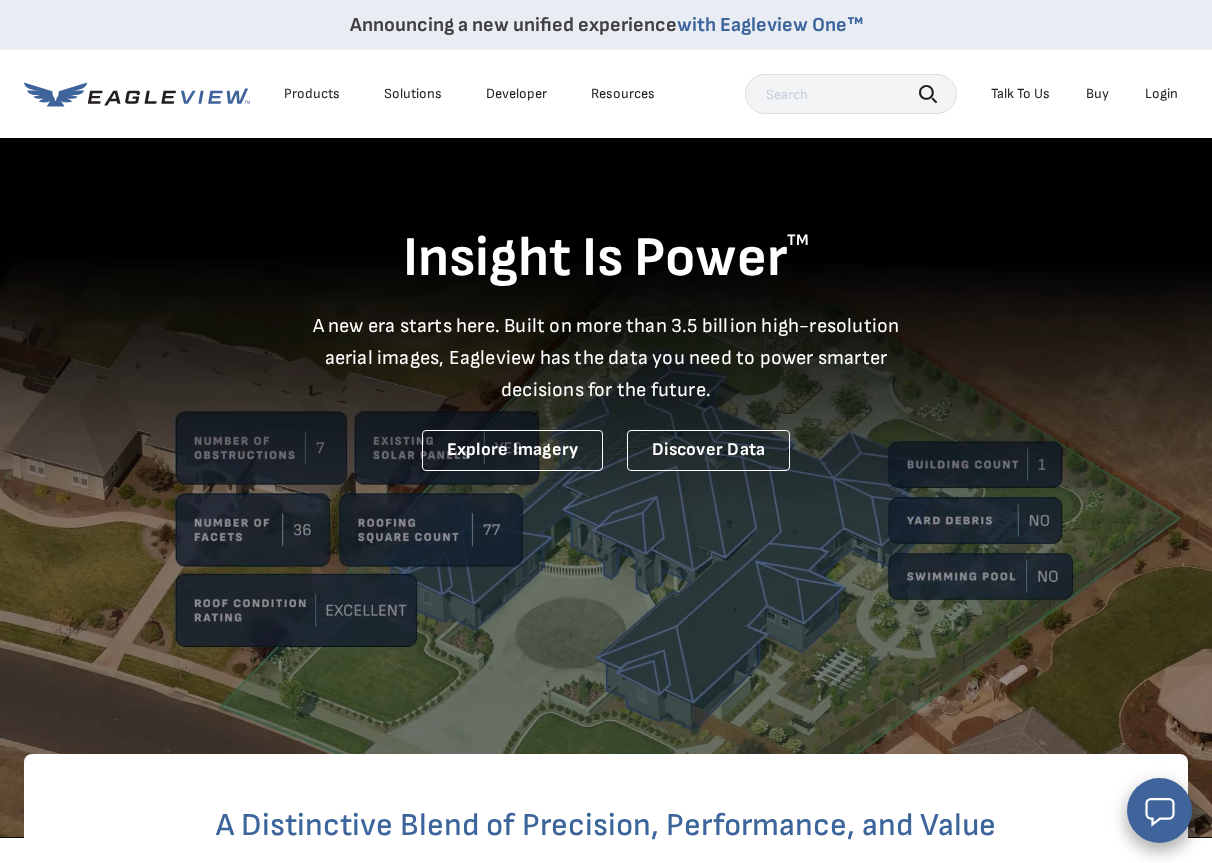click on "Login" at bounding box center (1161, 94) 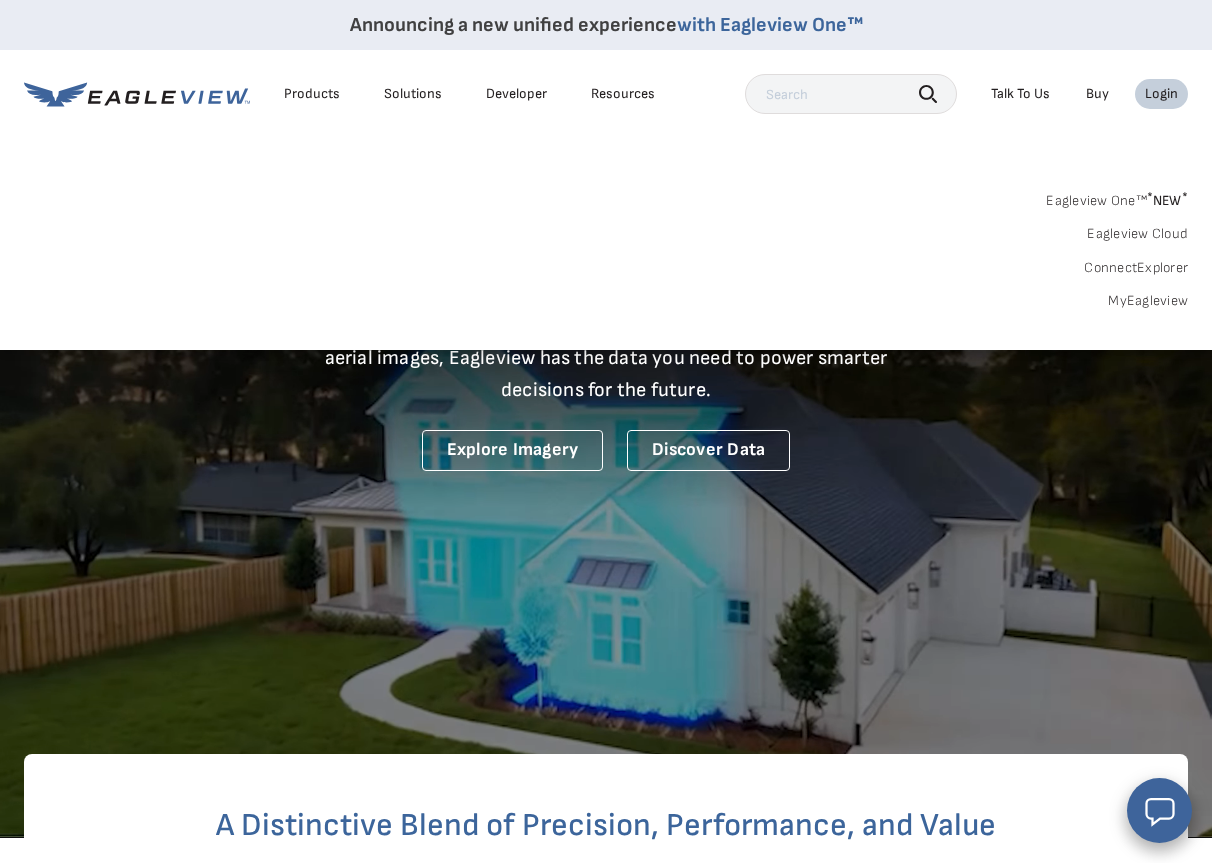 click on "MyEagleview" at bounding box center [1148, 301] 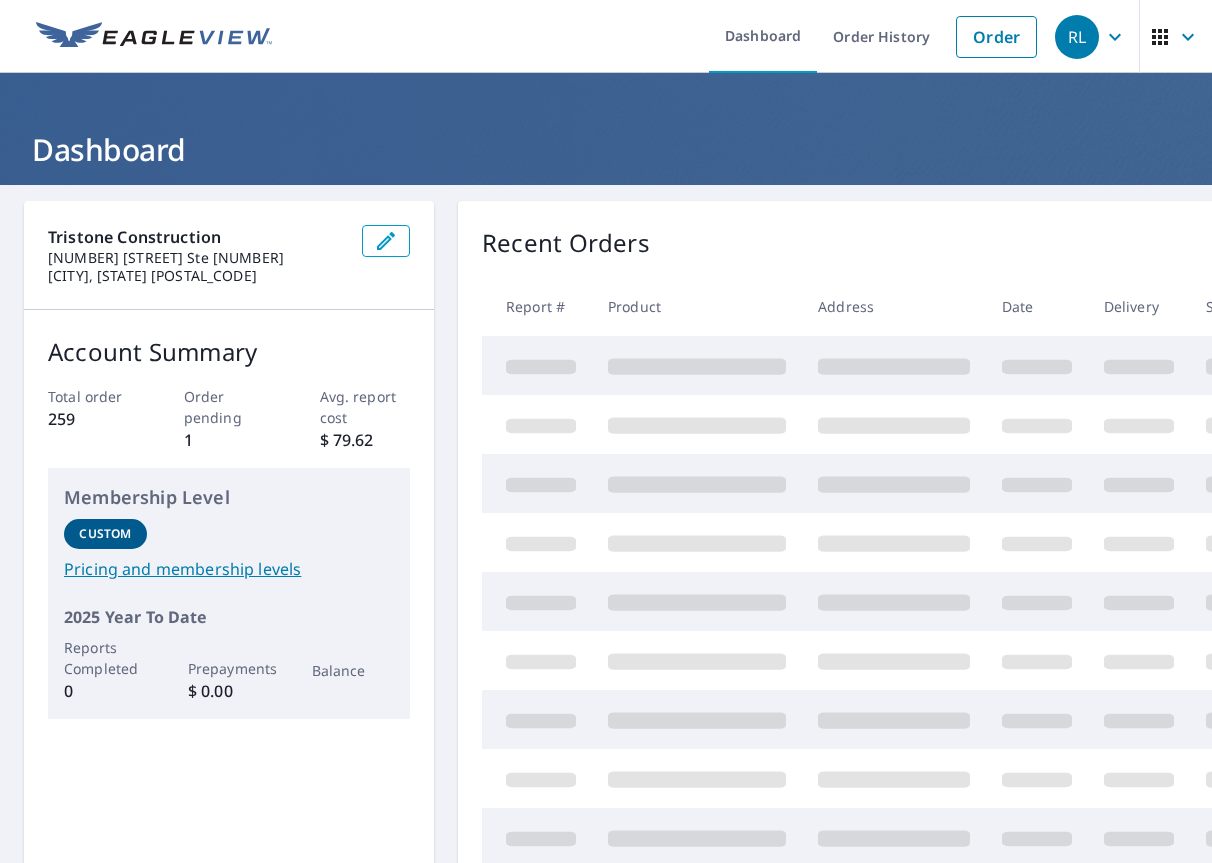 scroll, scrollTop: 0, scrollLeft: 0, axis: both 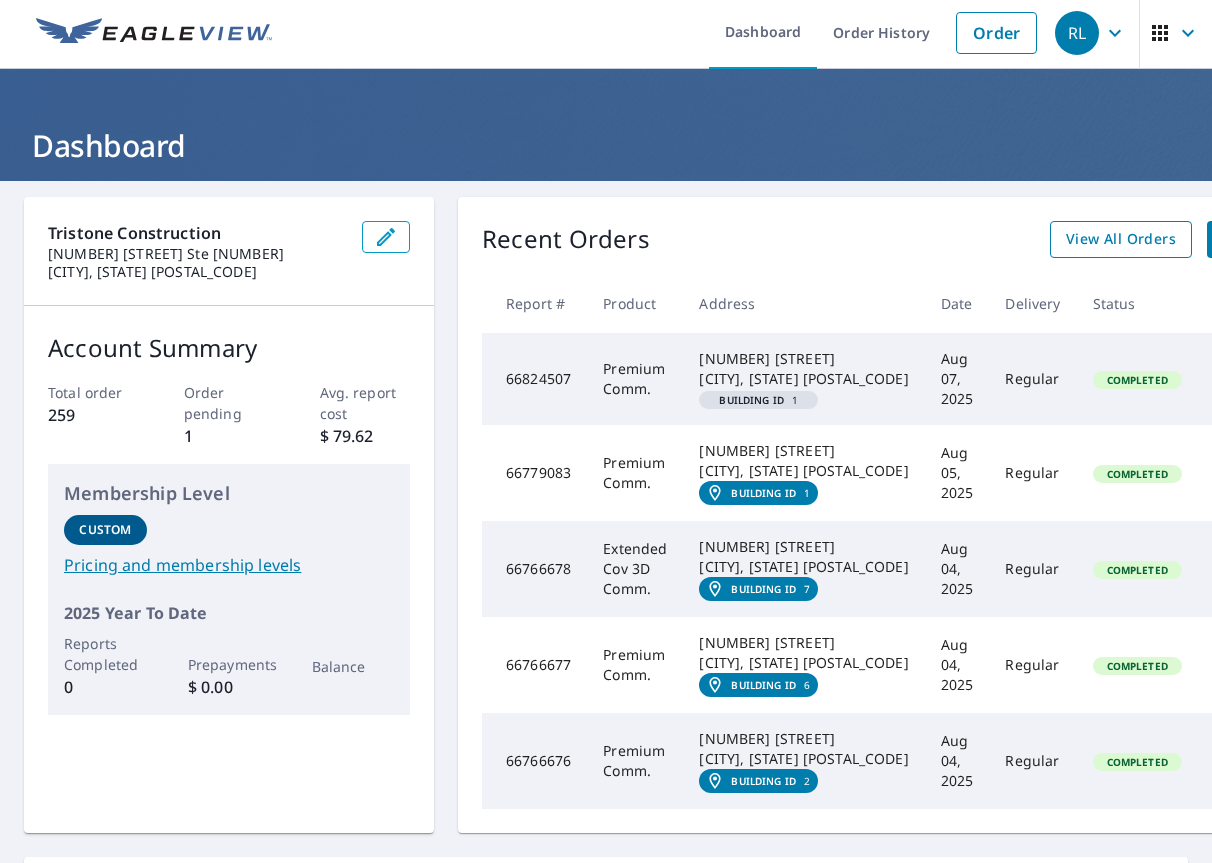 click on "View All Orders" at bounding box center (1121, 239) 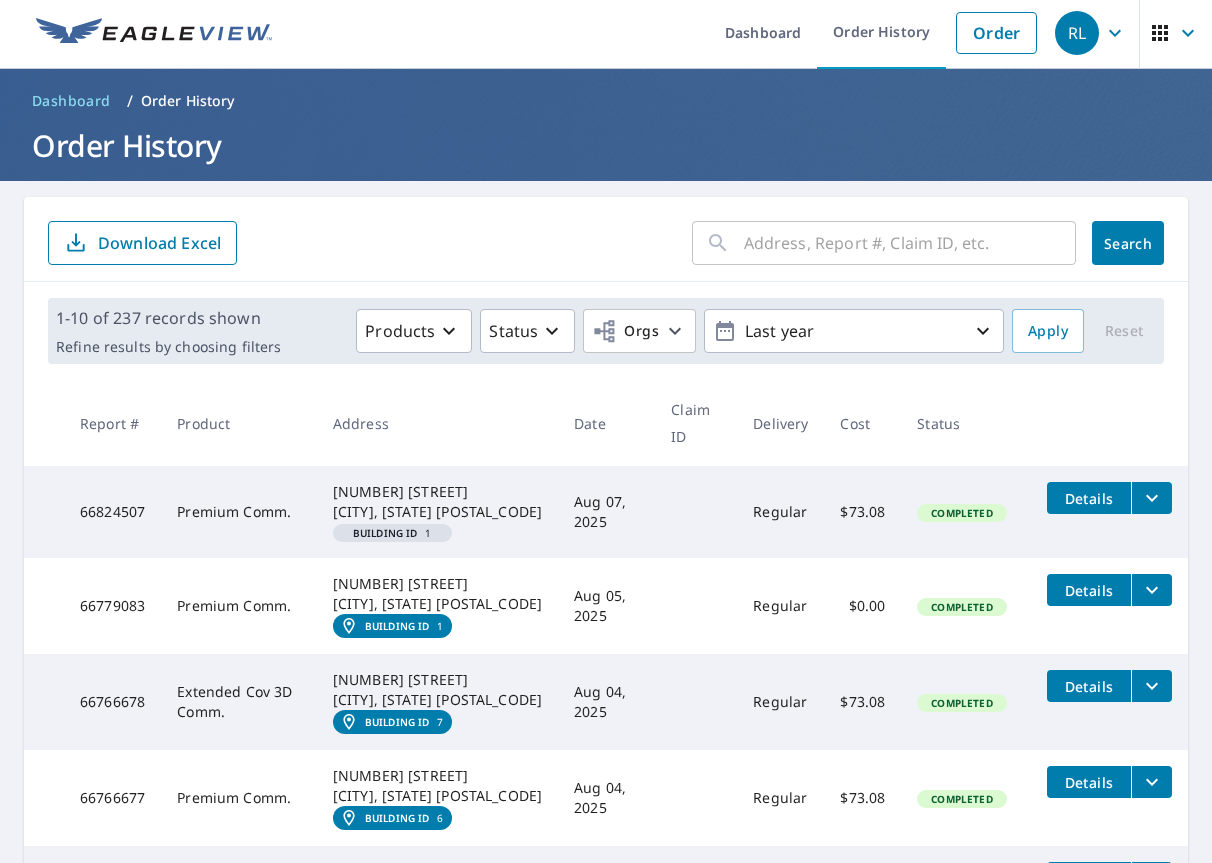 click at bounding box center [910, 243] 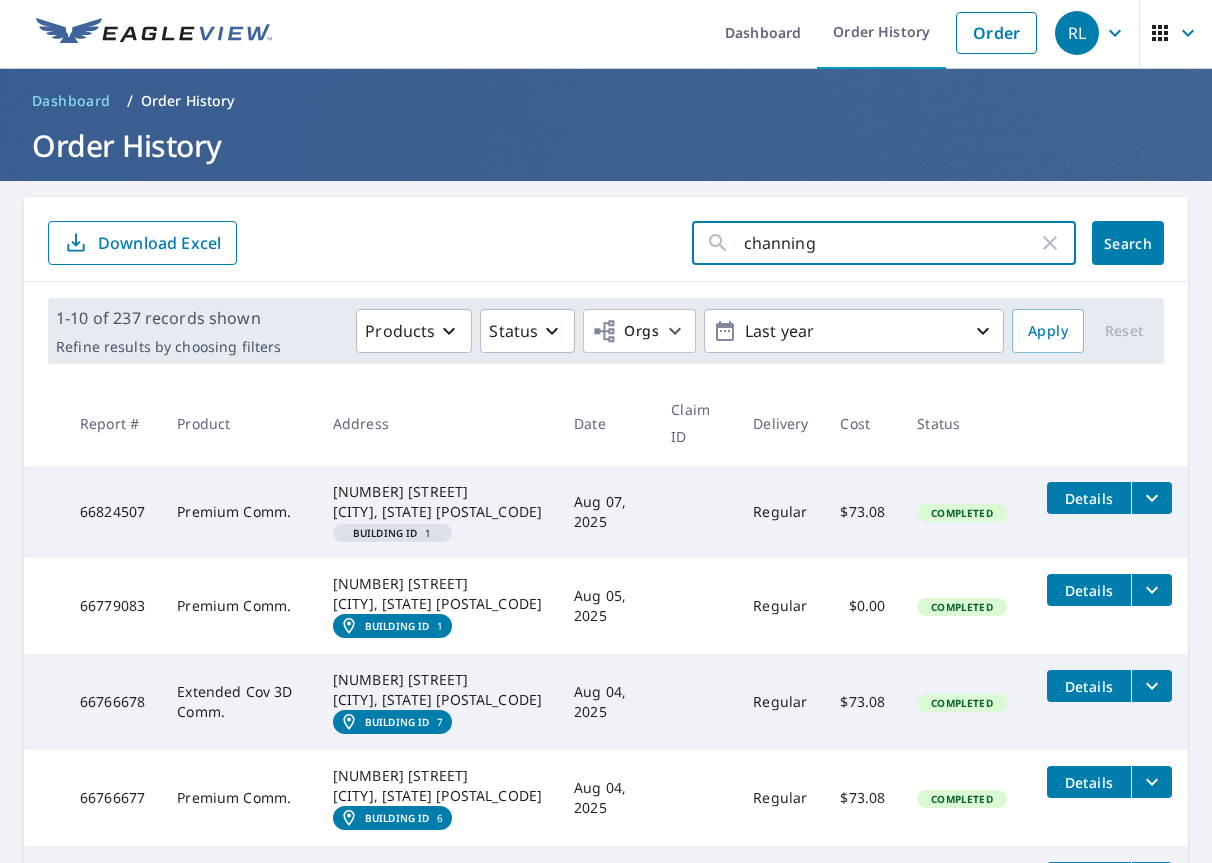 type on "channings" 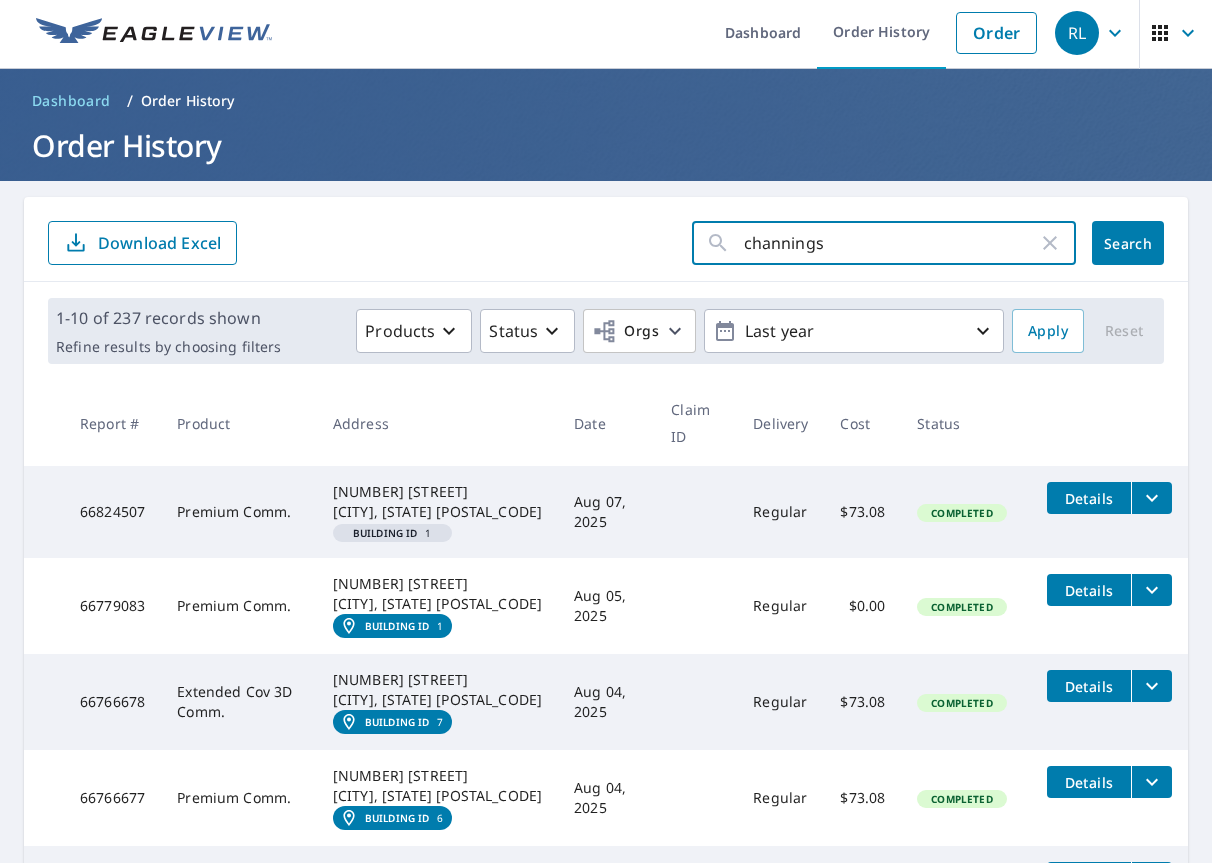 click on "Search" 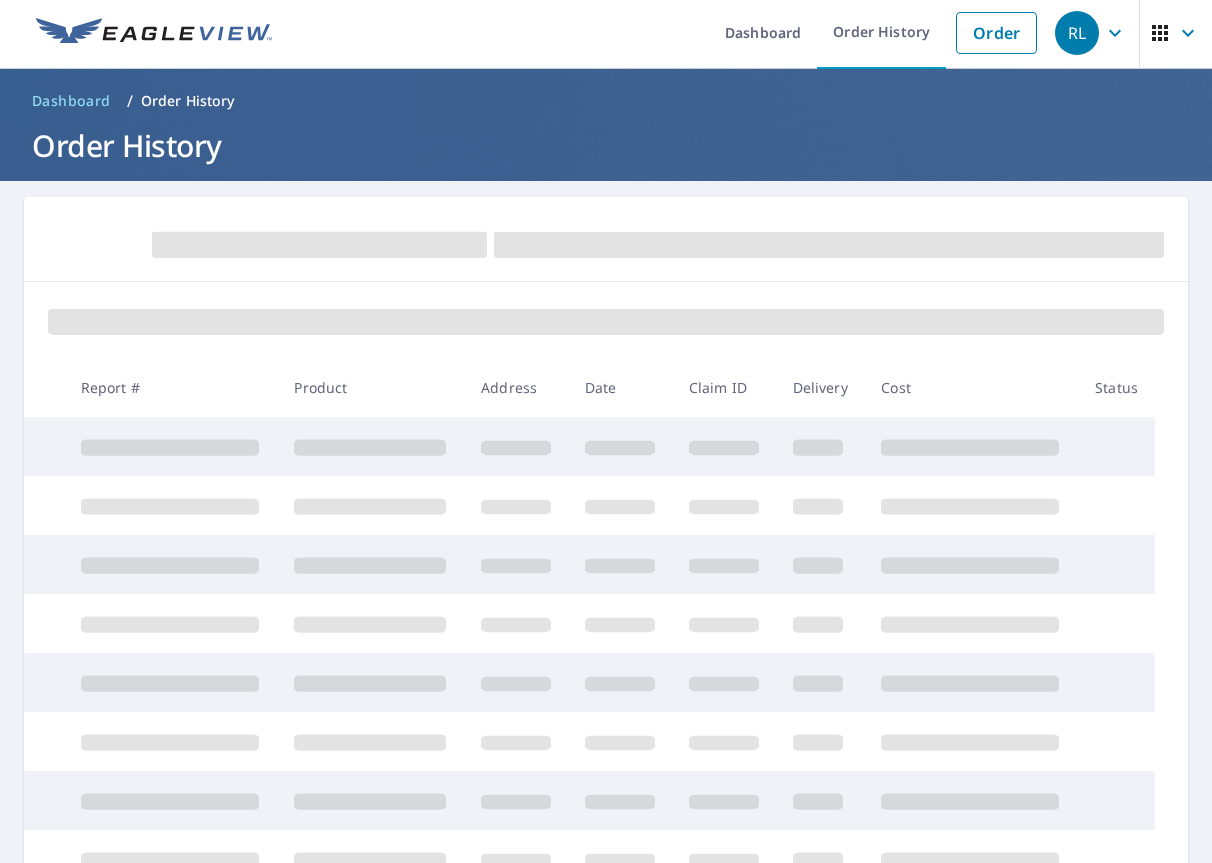 scroll, scrollTop: 0, scrollLeft: 0, axis: both 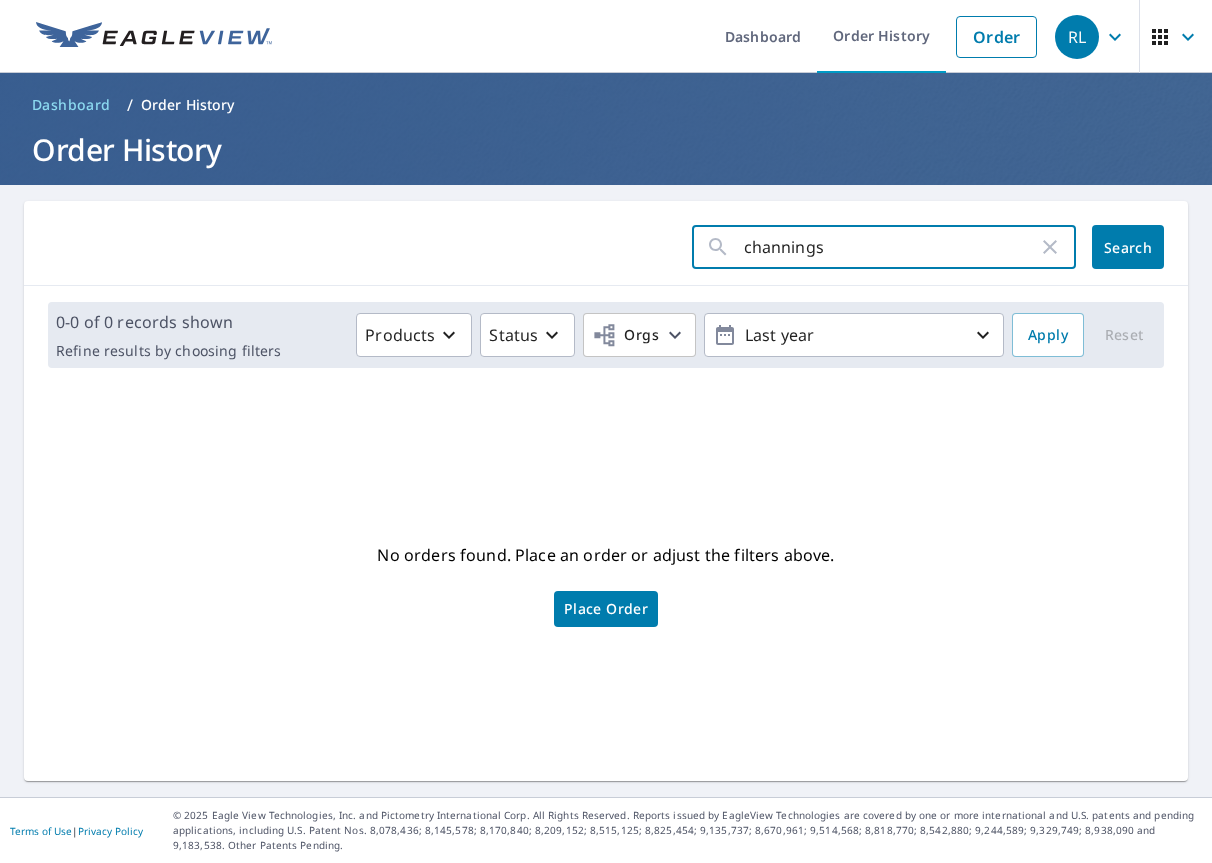drag, startPoint x: 636, startPoint y: 246, endPoint x: 621, endPoint y: 244, distance: 15.132746 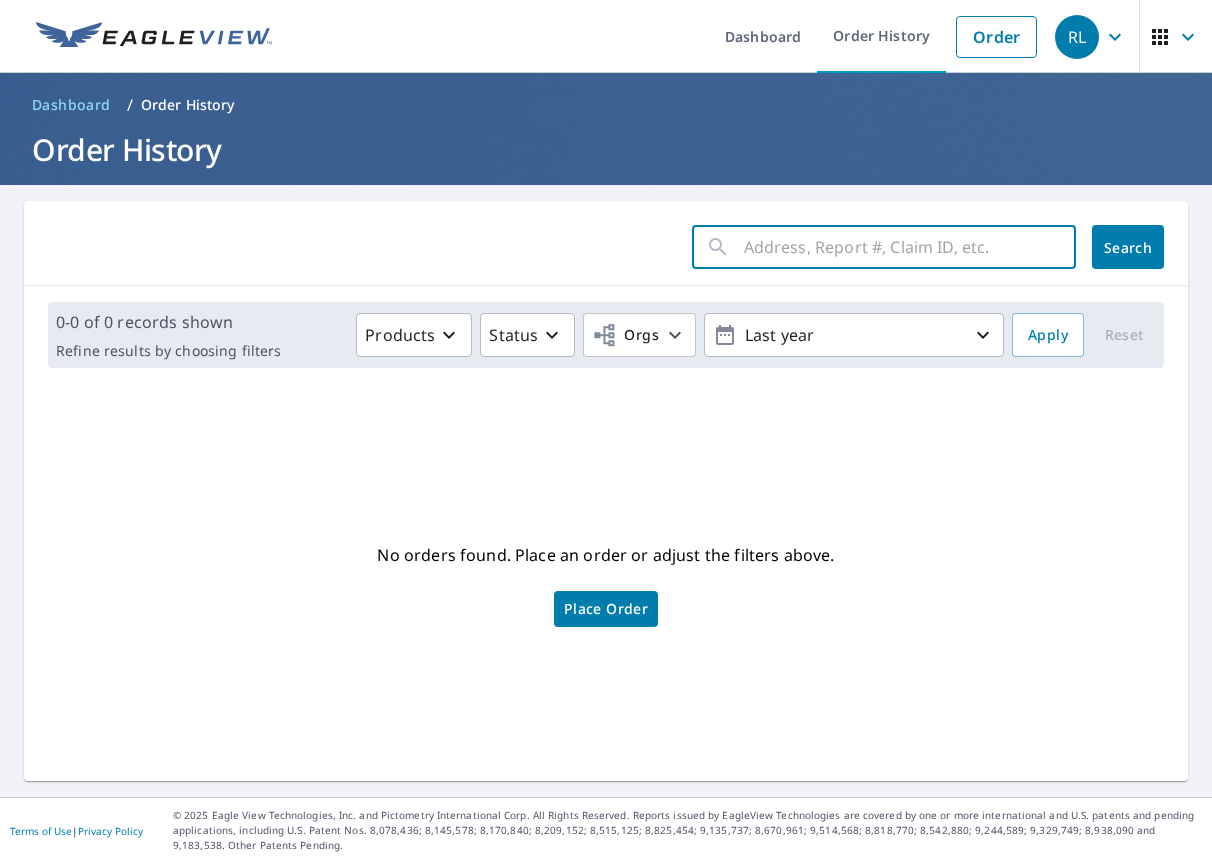 paste on "11282 Taylor Draper Ln, Austin, TX 78759" 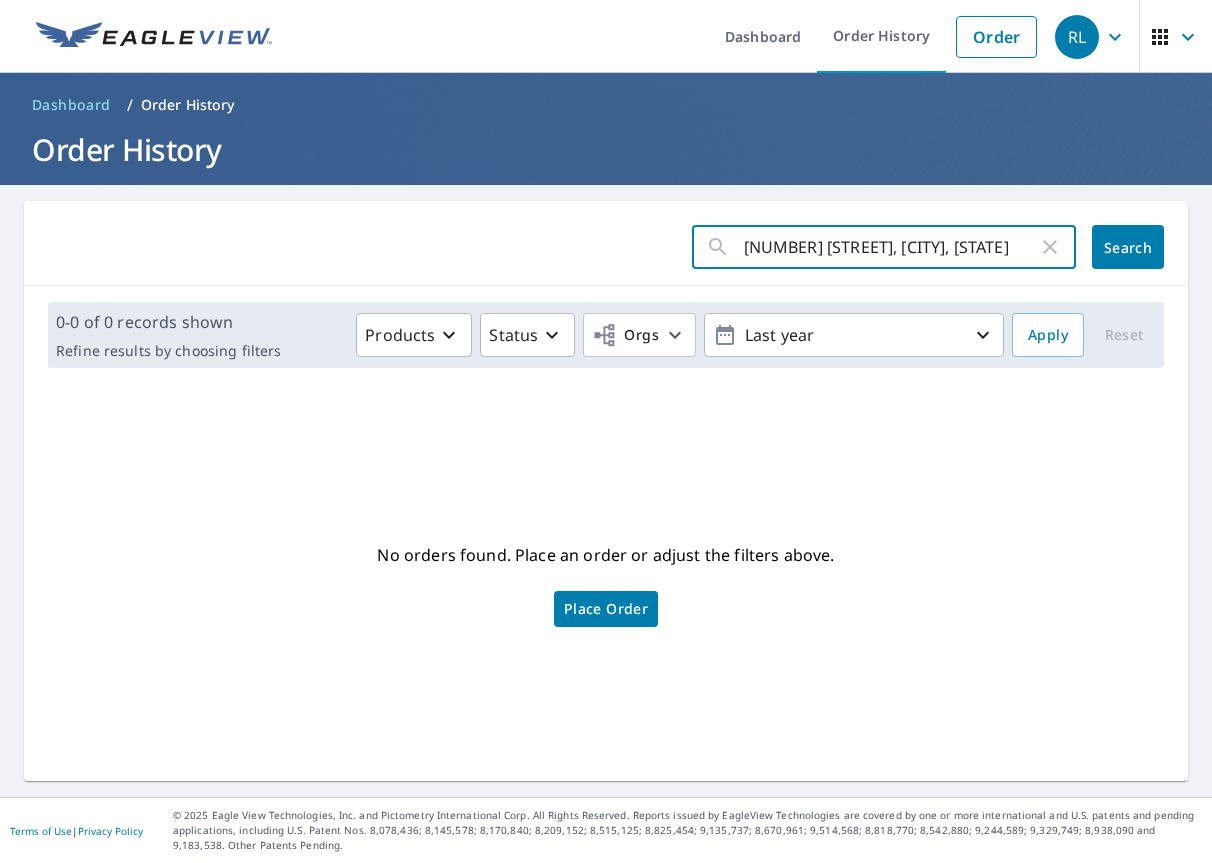 click on "Search" 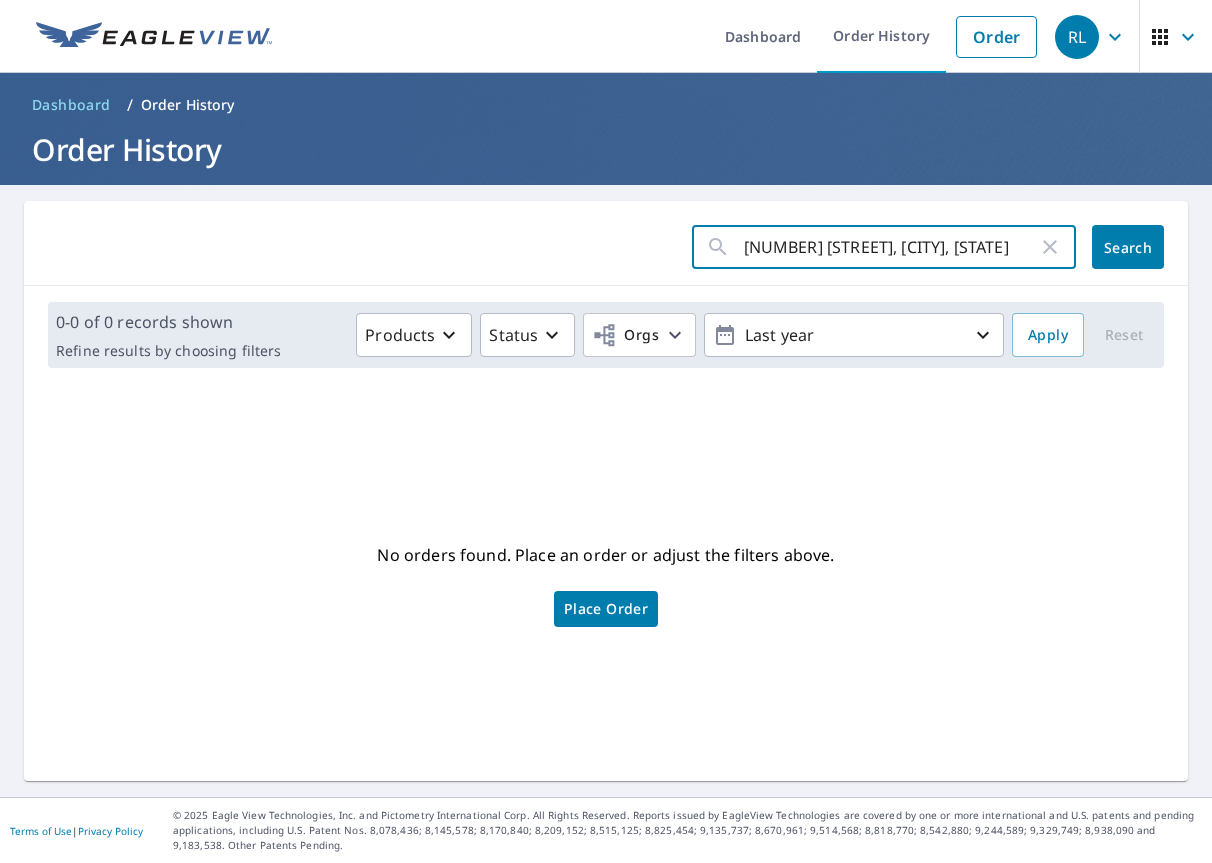 drag, startPoint x: 993, startPoint y: 248, endPoint x: 1188, endPoint y: 248, distance: 195 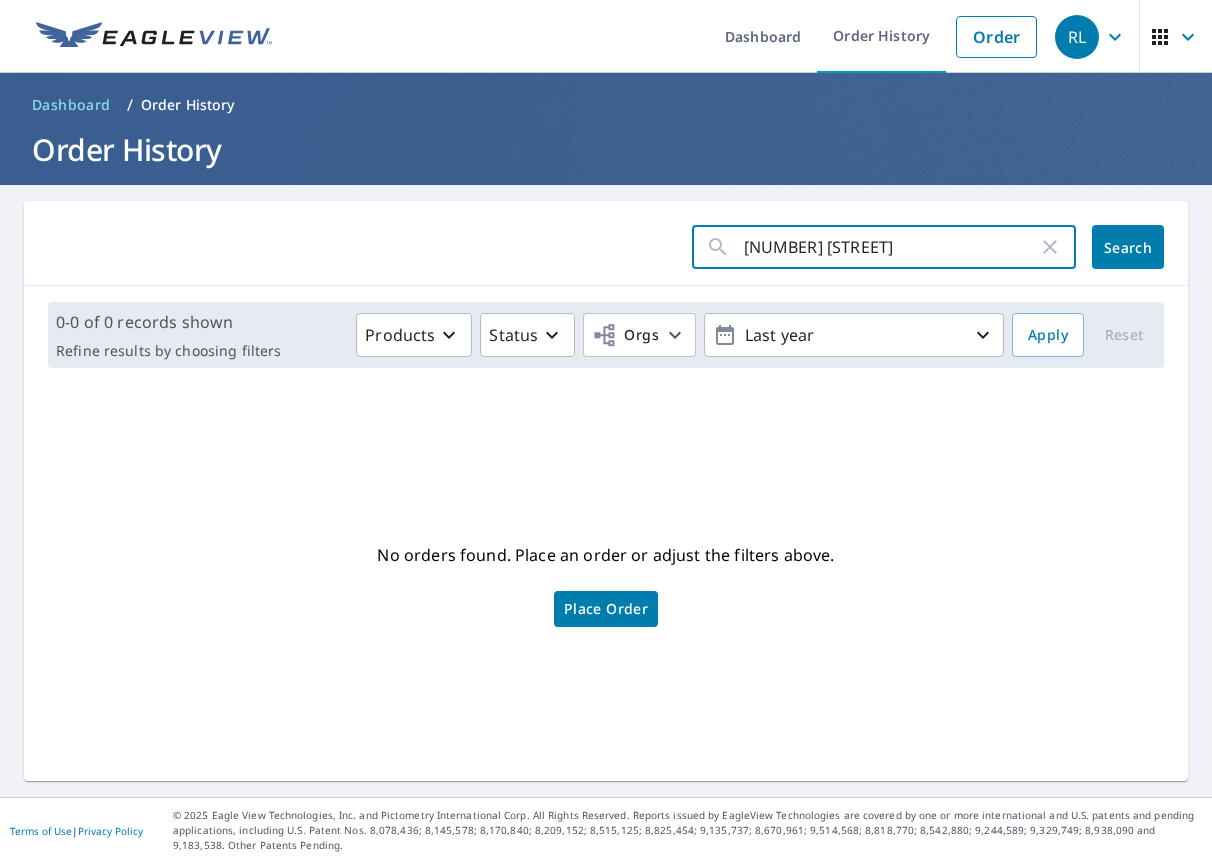 type on "11282 Taylor Draper" 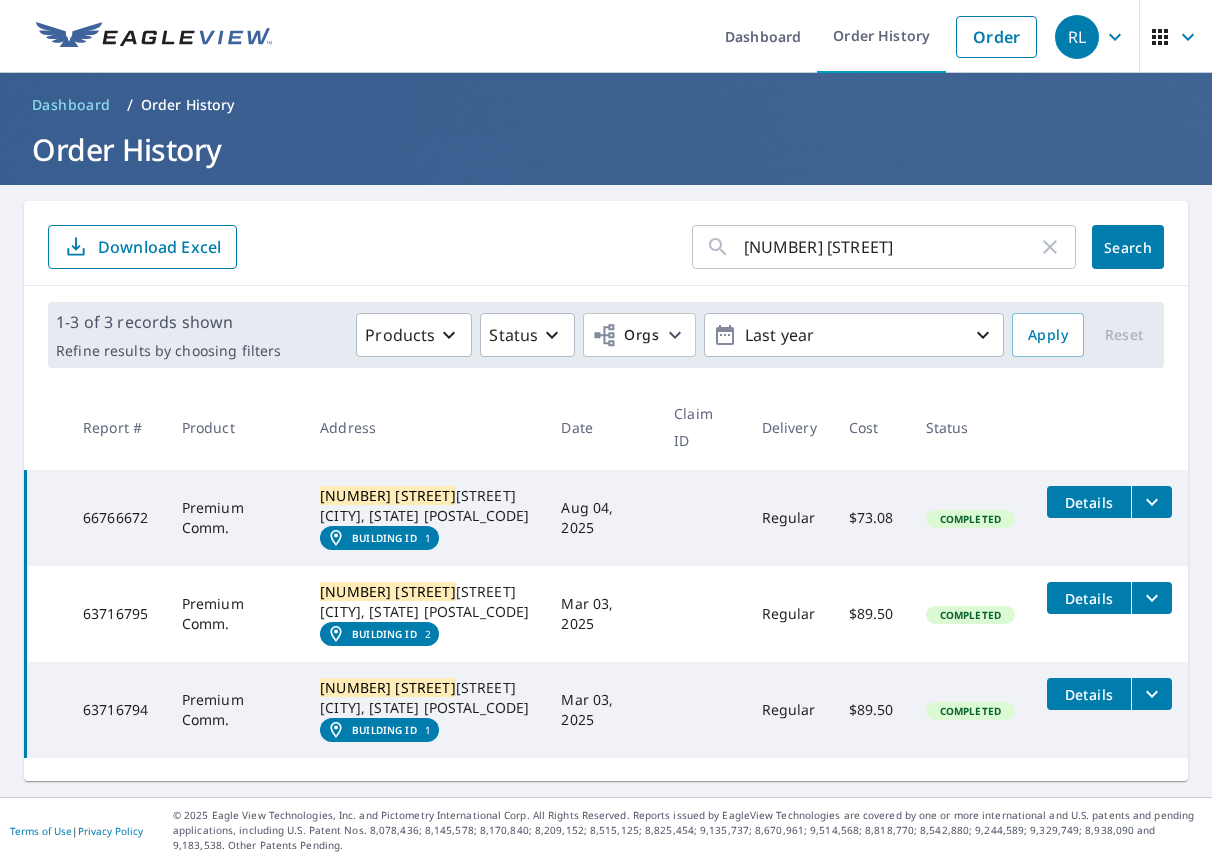 click 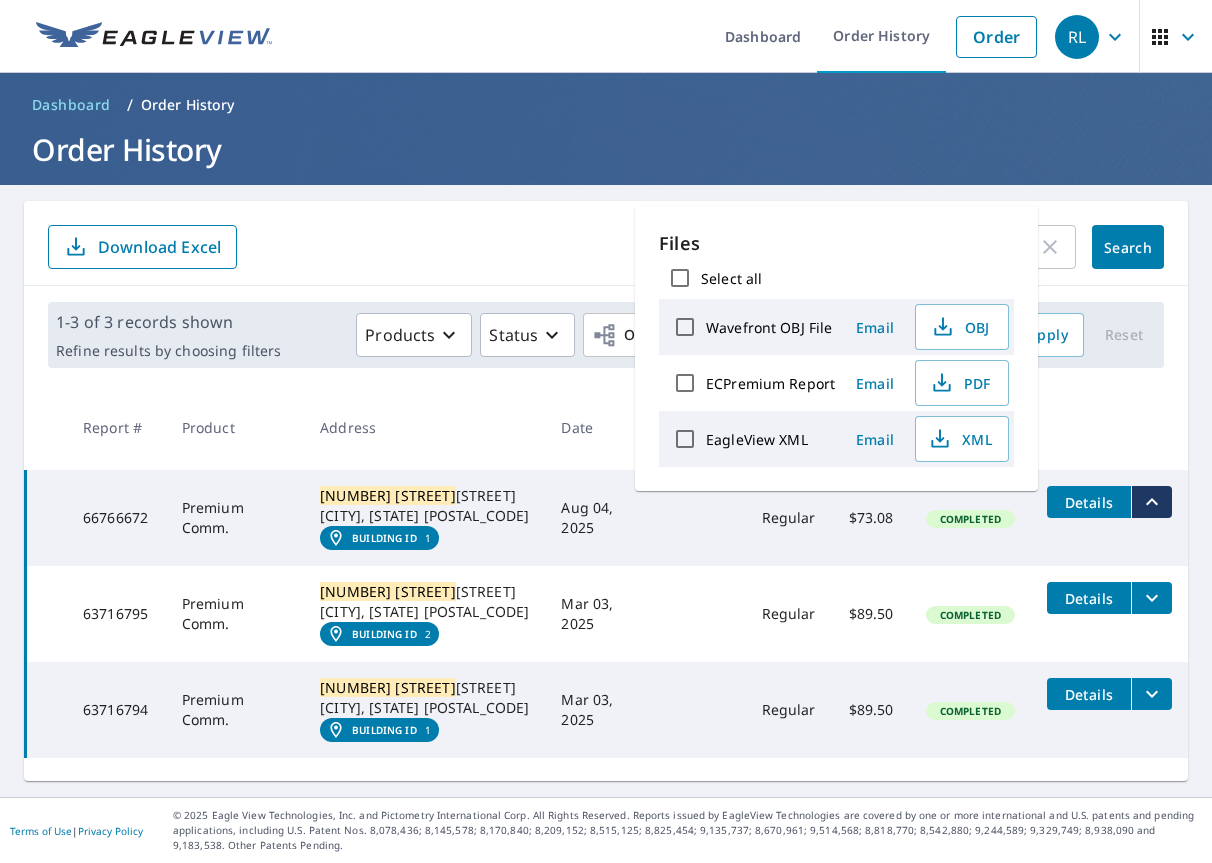 drag, startPoint x: 644, startPoint y: 566, endPoint x: 786, endPoint y: 481, distance: 165.49623 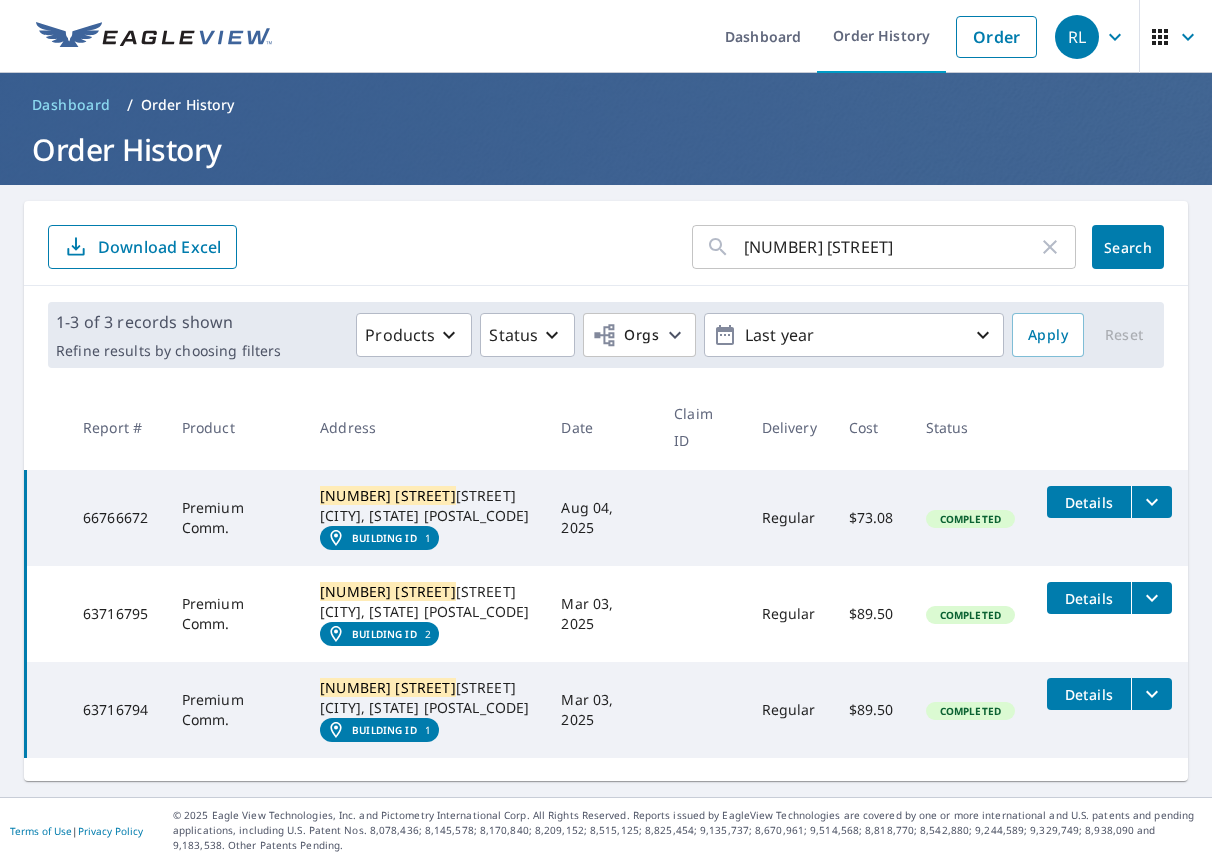 click on "Details" at bounding box center (1089, 502) 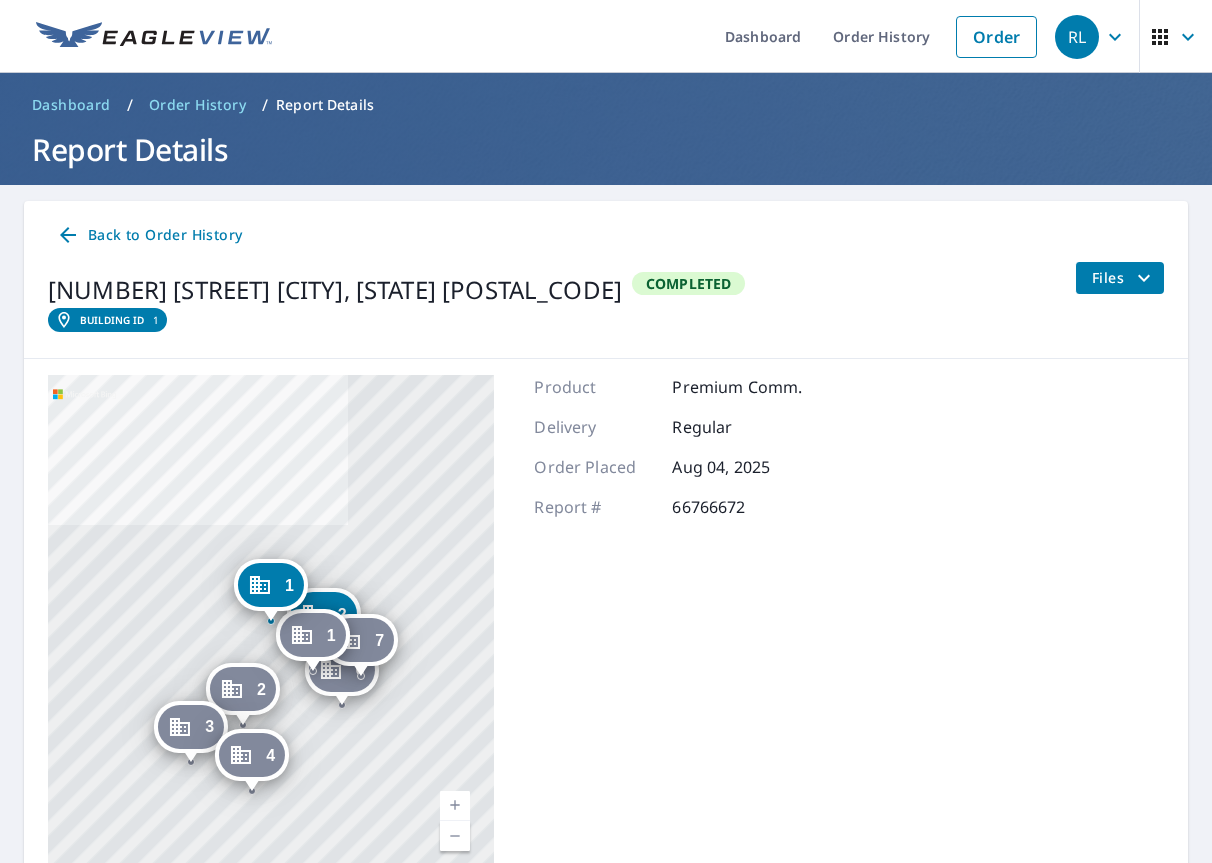 scroll, scrollTop: 0, scrollLeft: 0, axis: both 